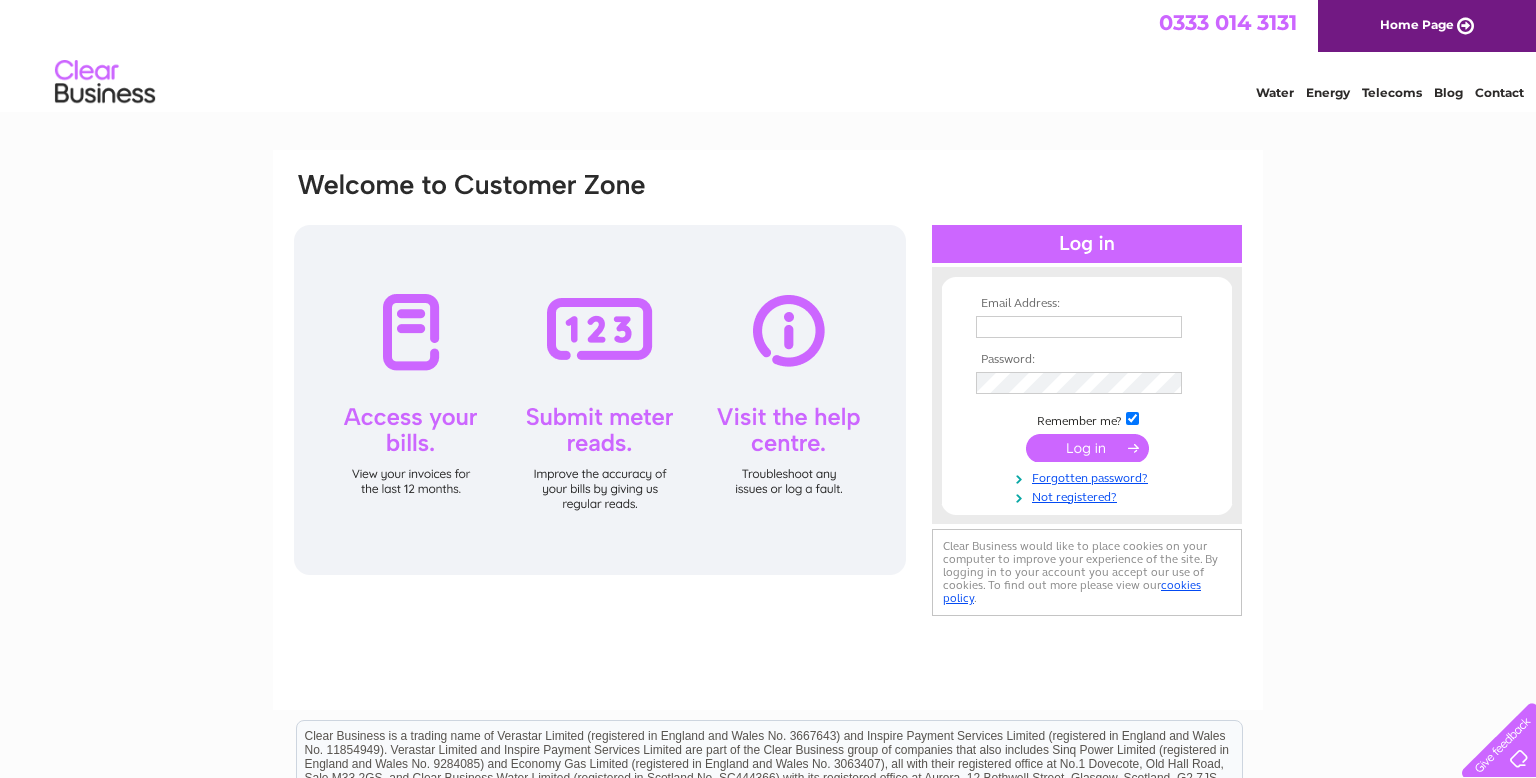 scroll, scrollTop: 0, scrollLeft: 0, axis: both 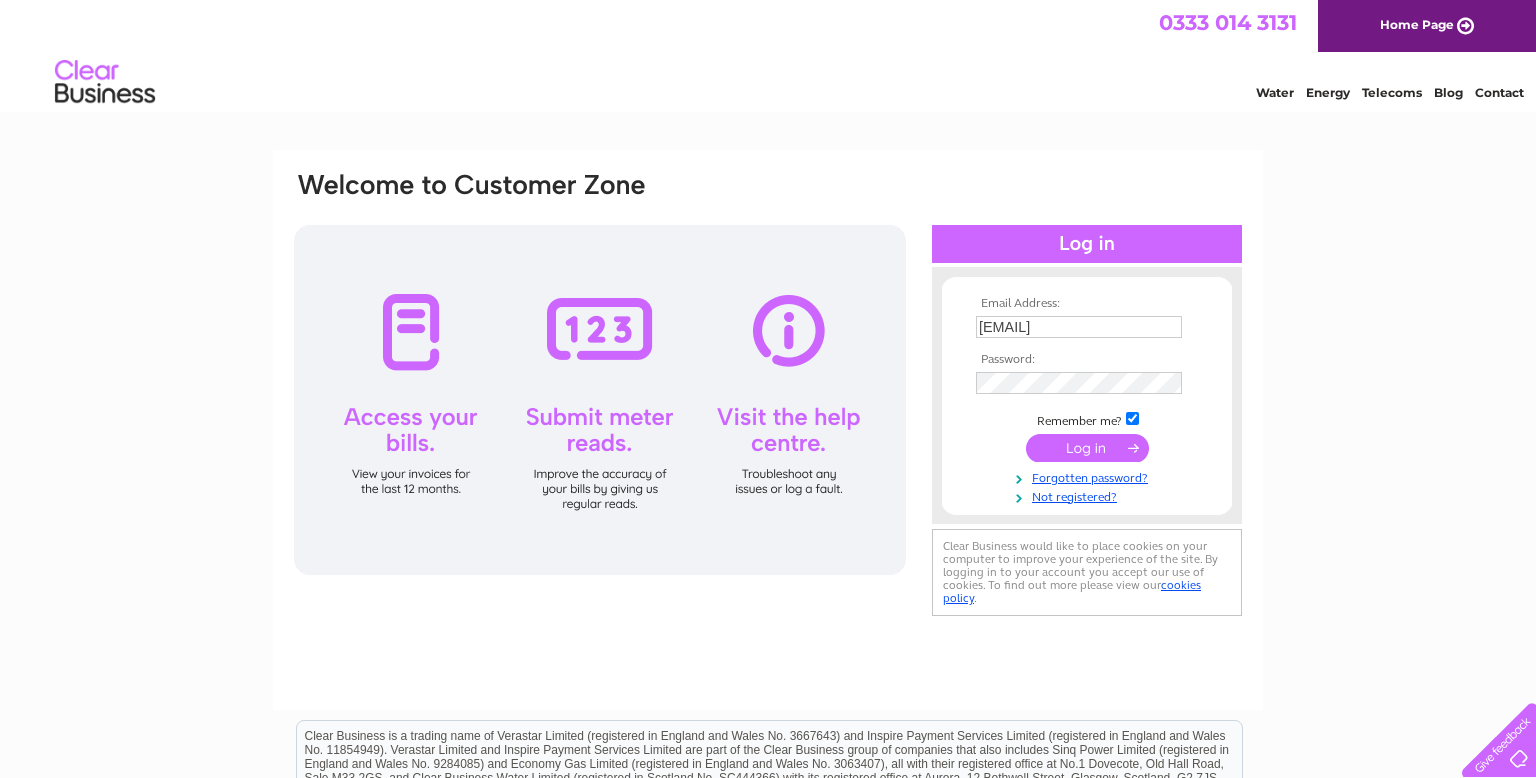 click at bounding box center [1087, 448] 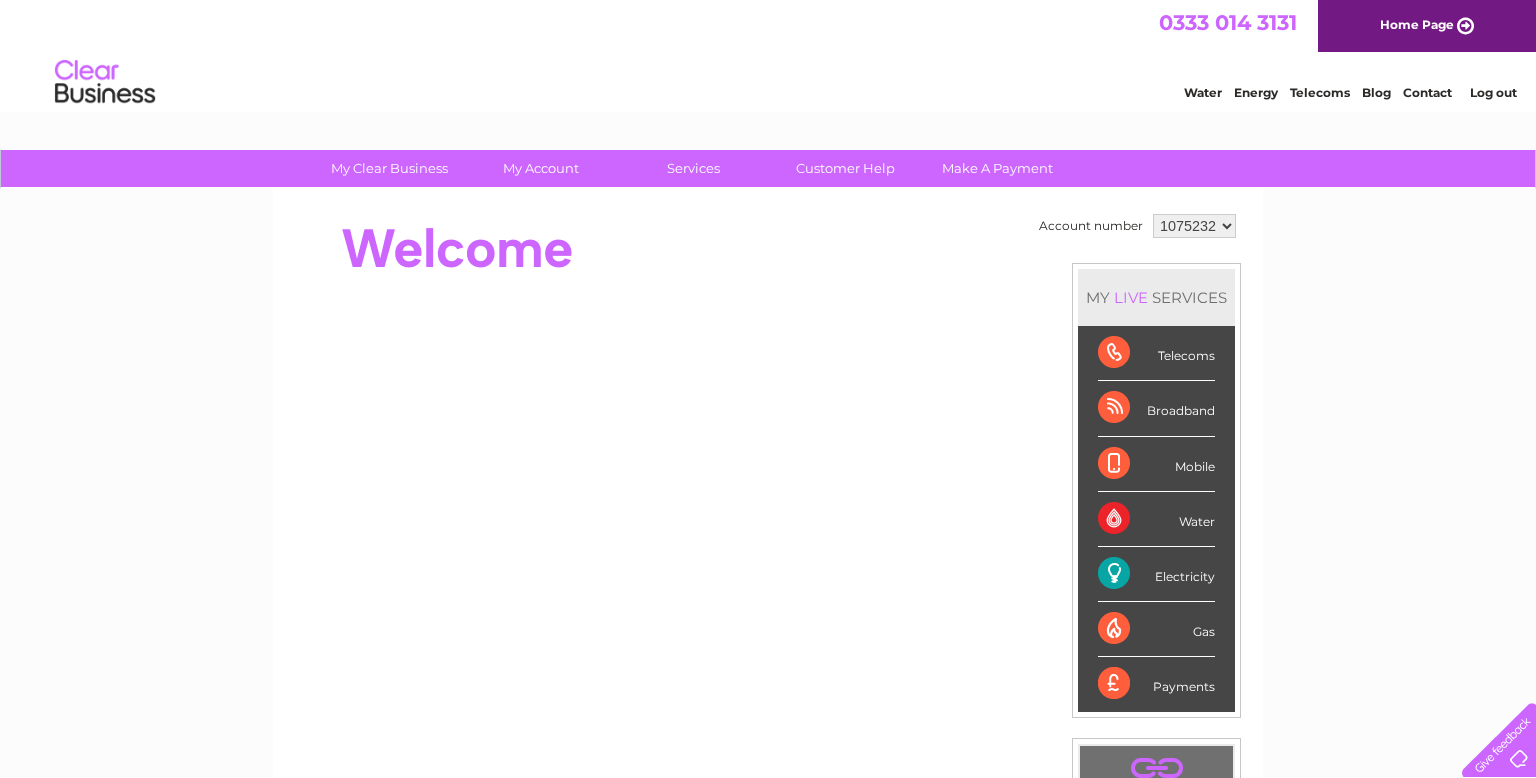 scroll, scrollTop: 0, scrollLeft: 0, axis: both 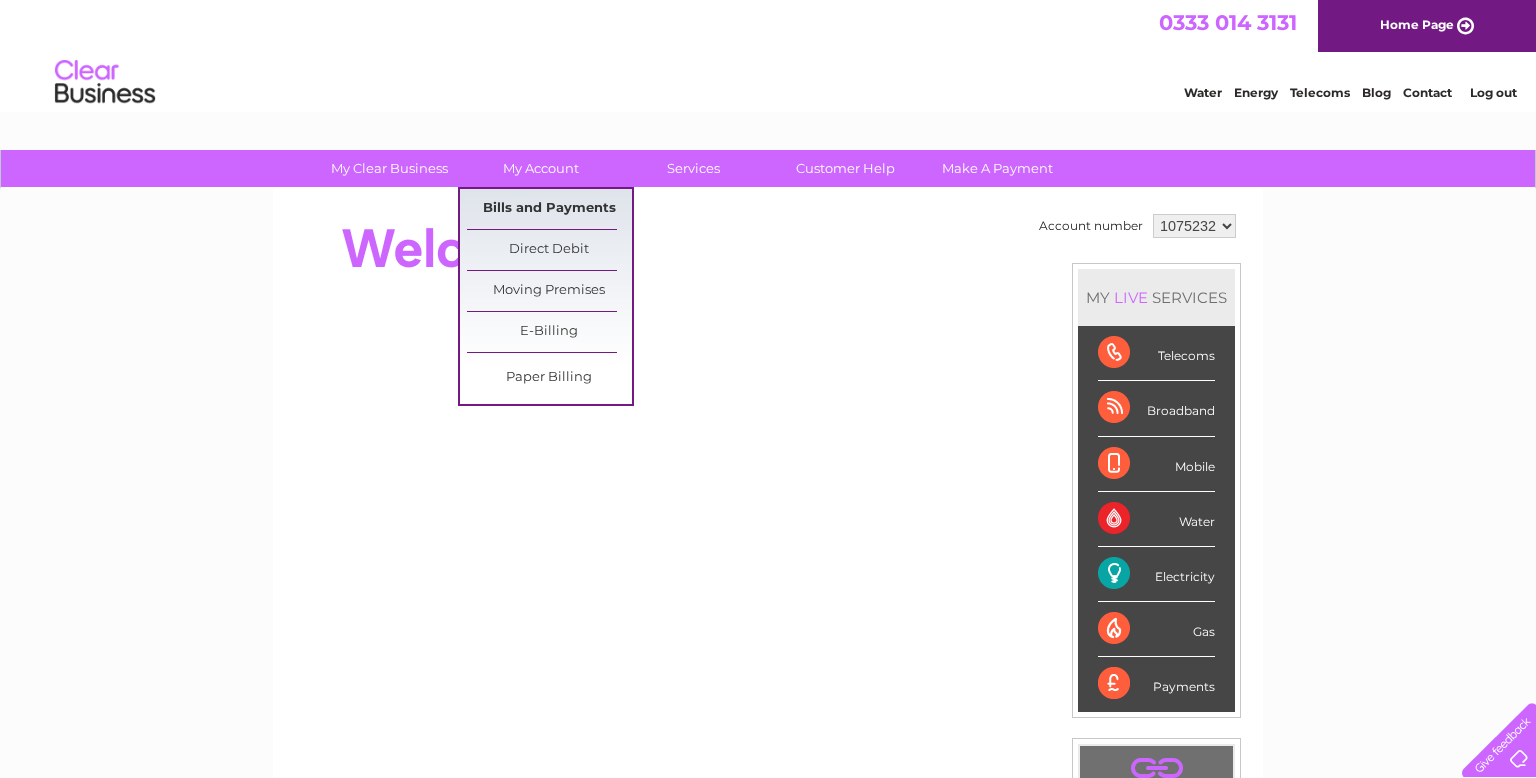 click on "Bills and Payments" at bounding box center (549, 209) 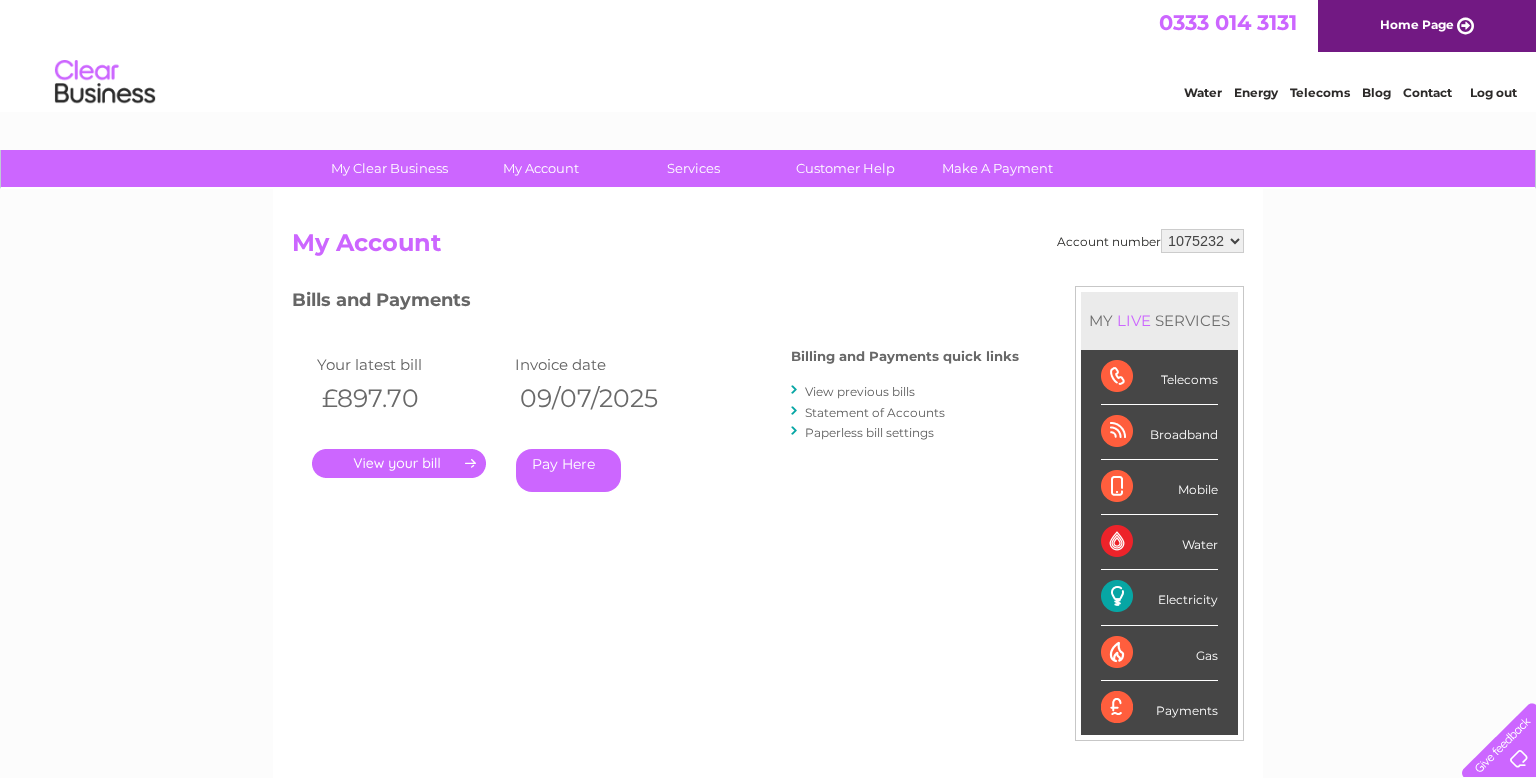 scroll, scrollTop: 0, scrollLeft: 0, axis: both 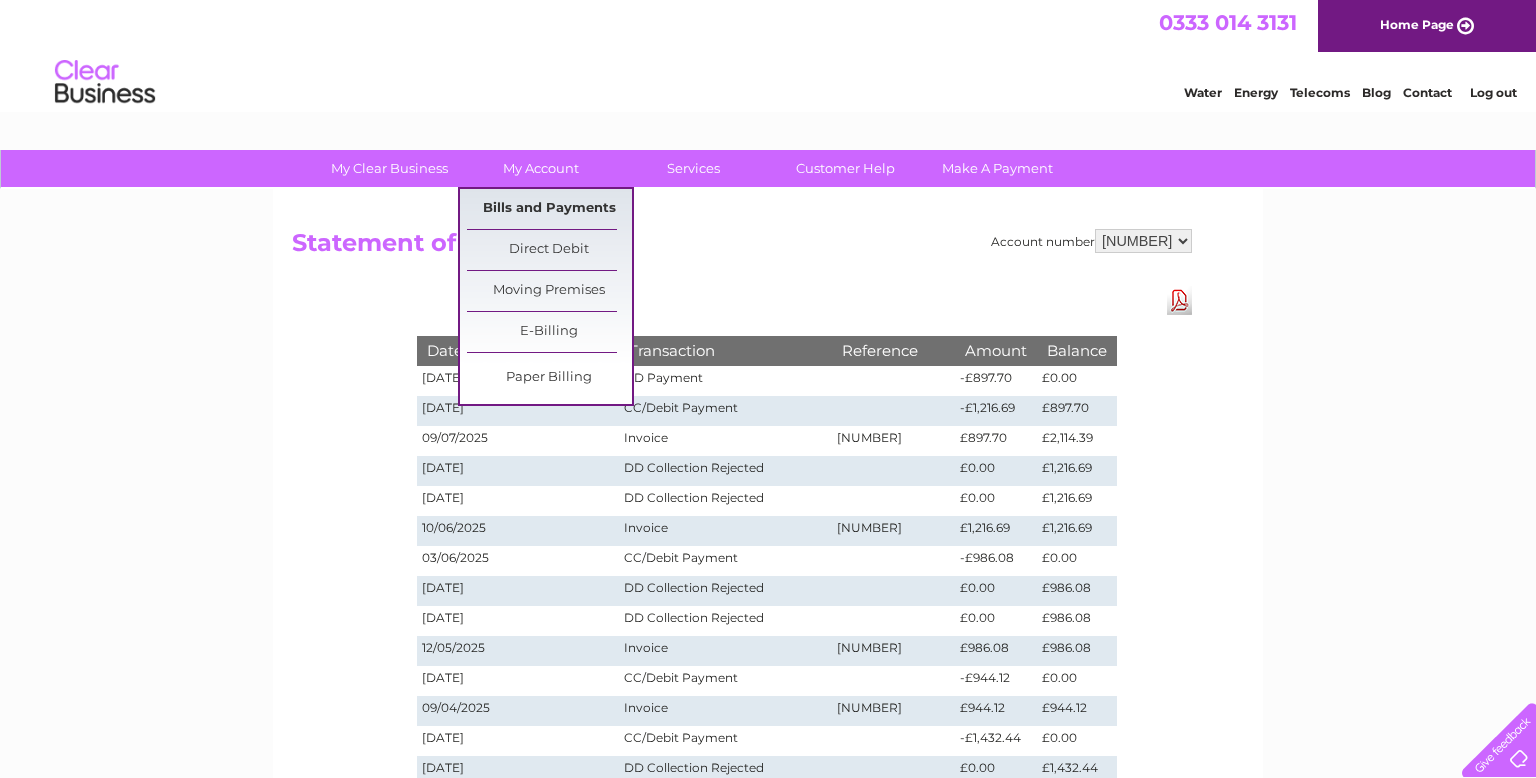click on "Bills and Payments" at bounding box center [549, 209] 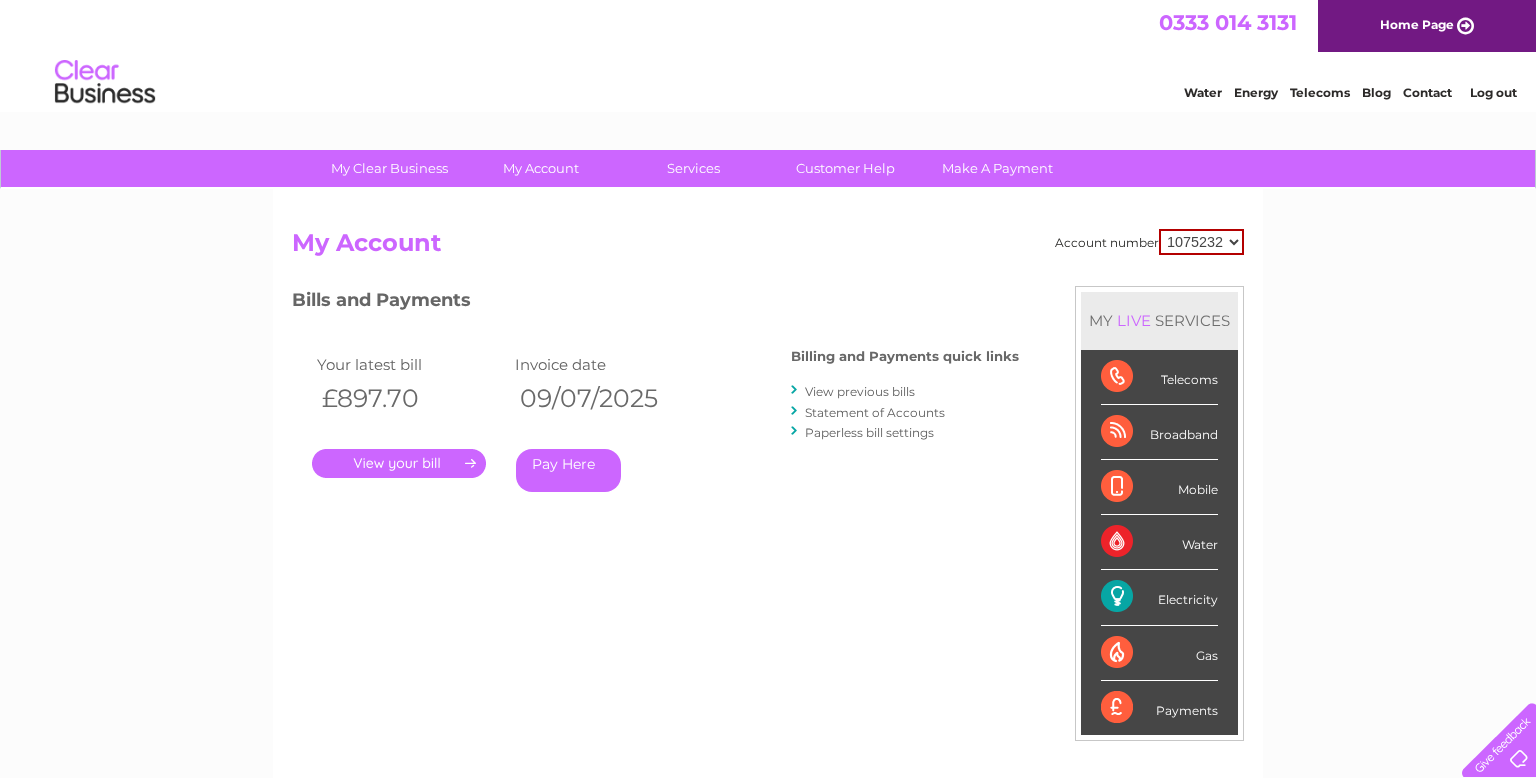 scroll, scrollTop: 0, scrollLeft: 0, axis: both 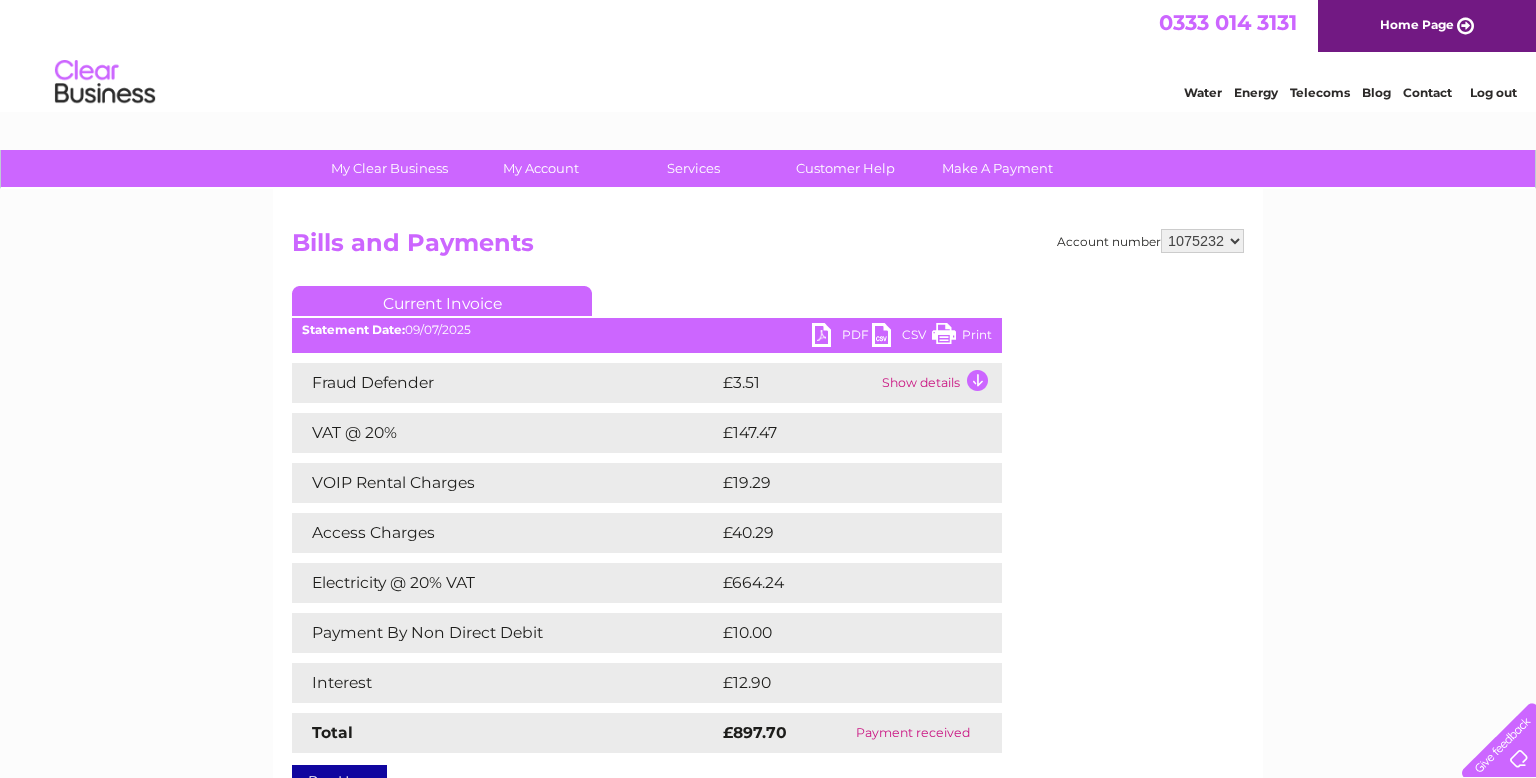 click on "Log out" at bounding box center [1493, 92] 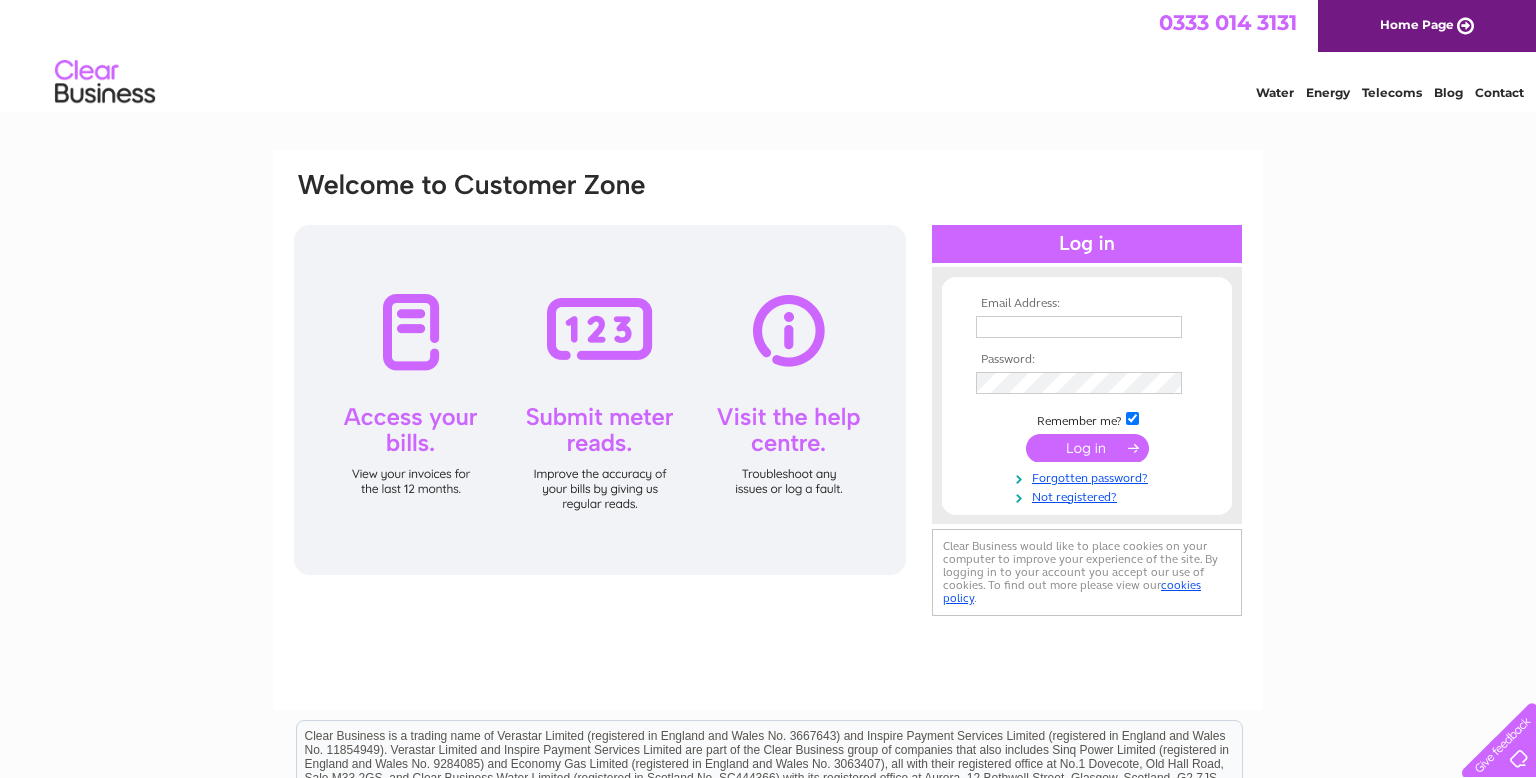 scroll, scrollTop: 0, scrollLeft: 0, axis: both 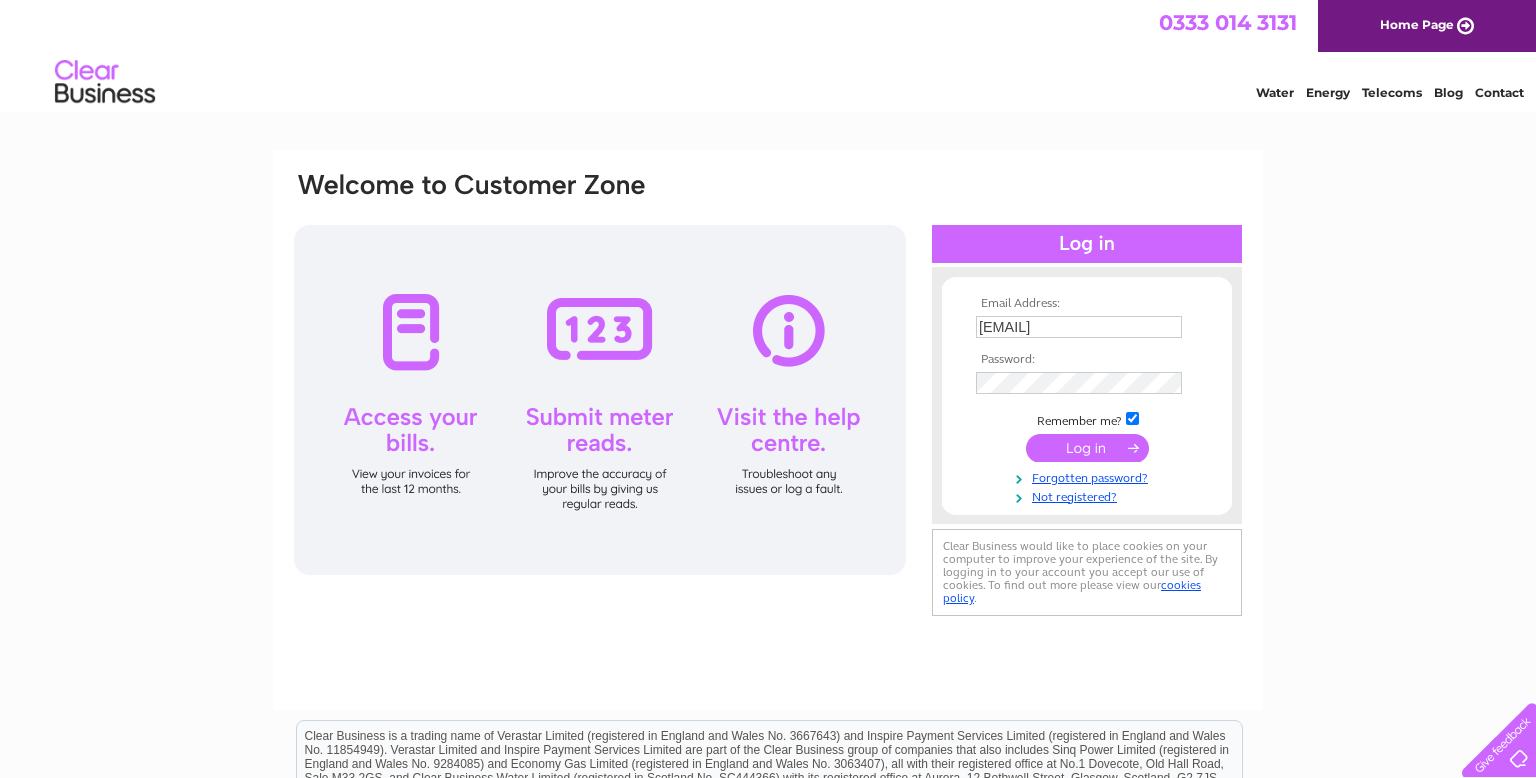 click at bounding box center (1087, 448) 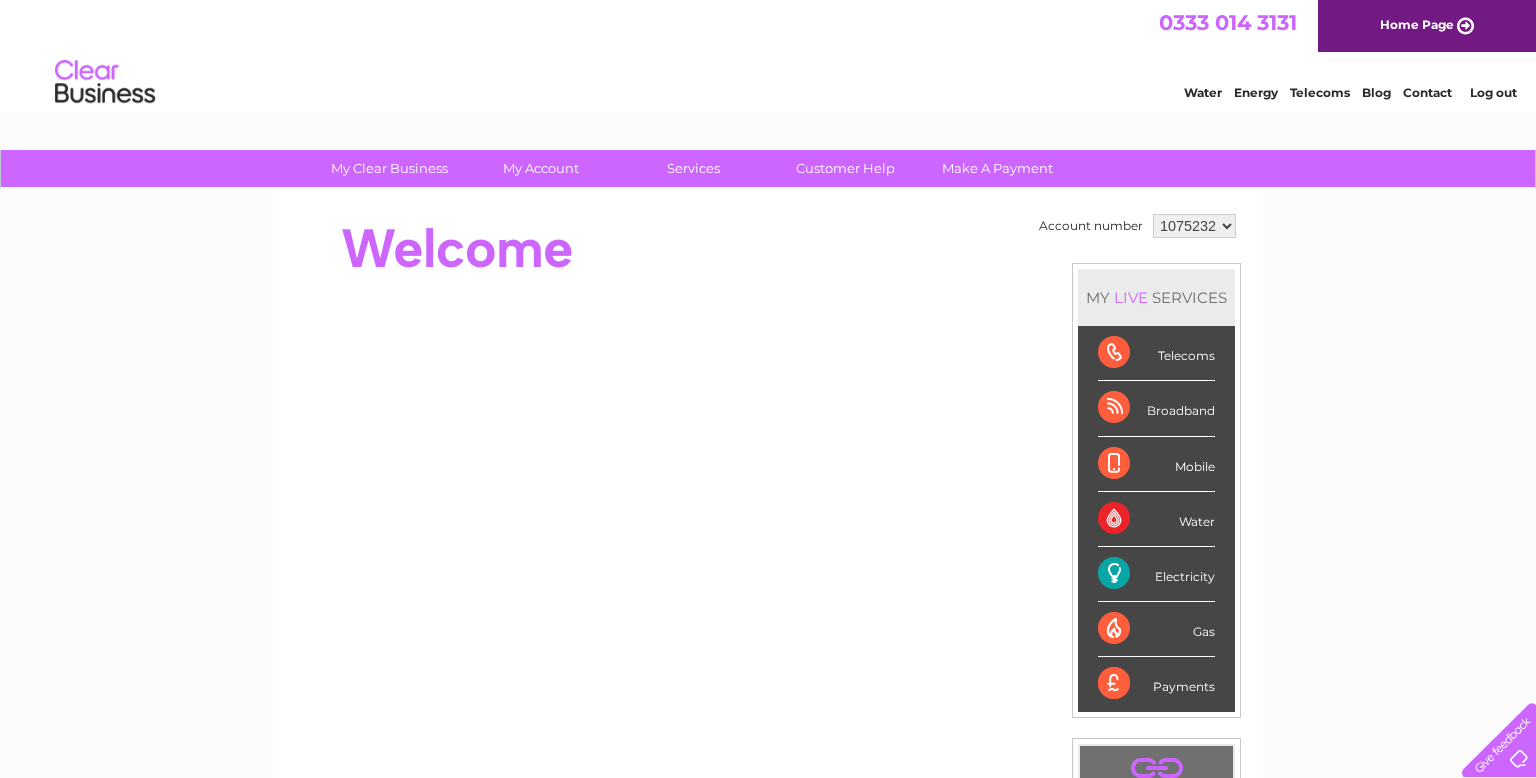 scroll, scrollTop: 0, scrollLeft: 0, axis: both 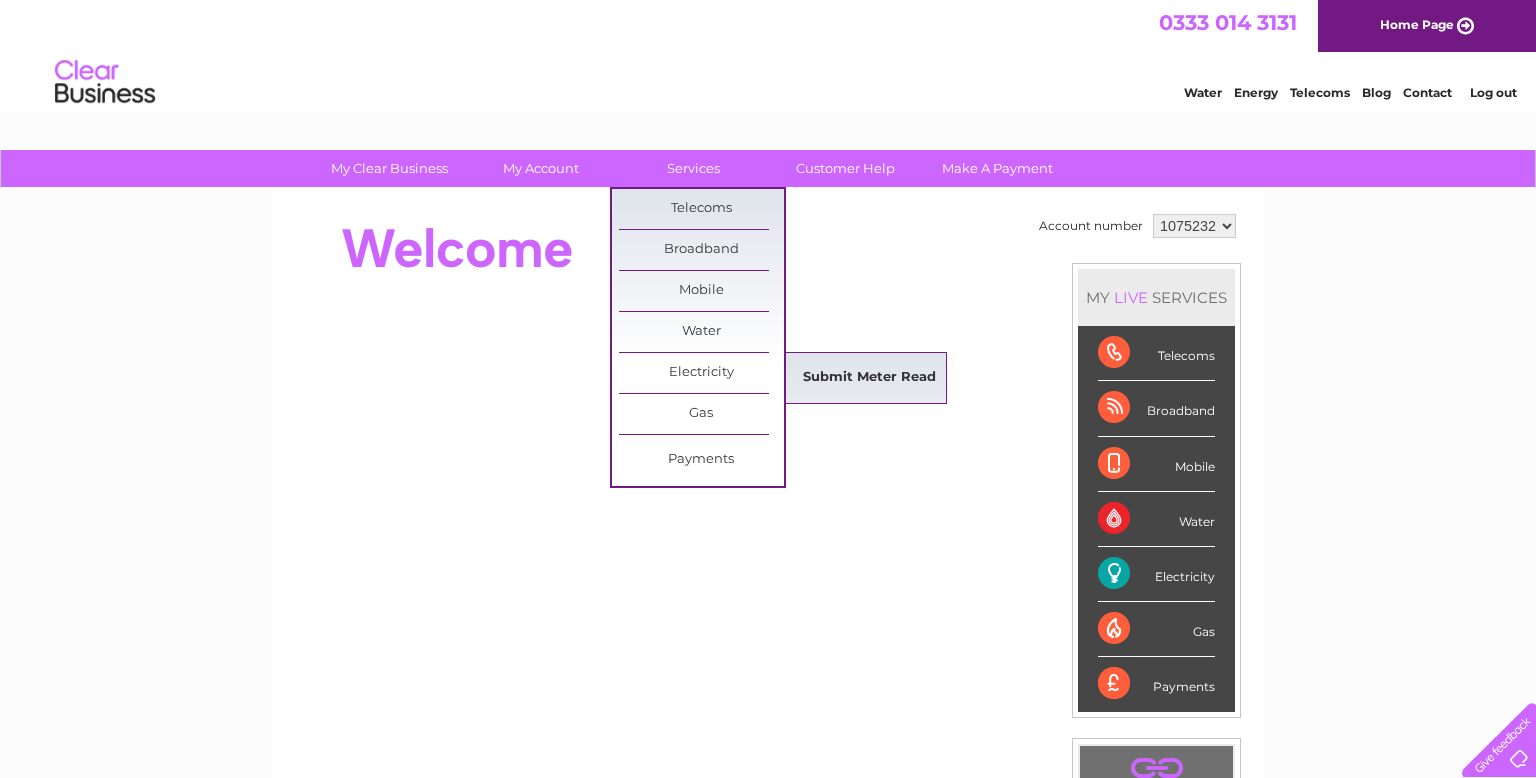 click on "Submit Meter Read" at bounding box center (869, 378) 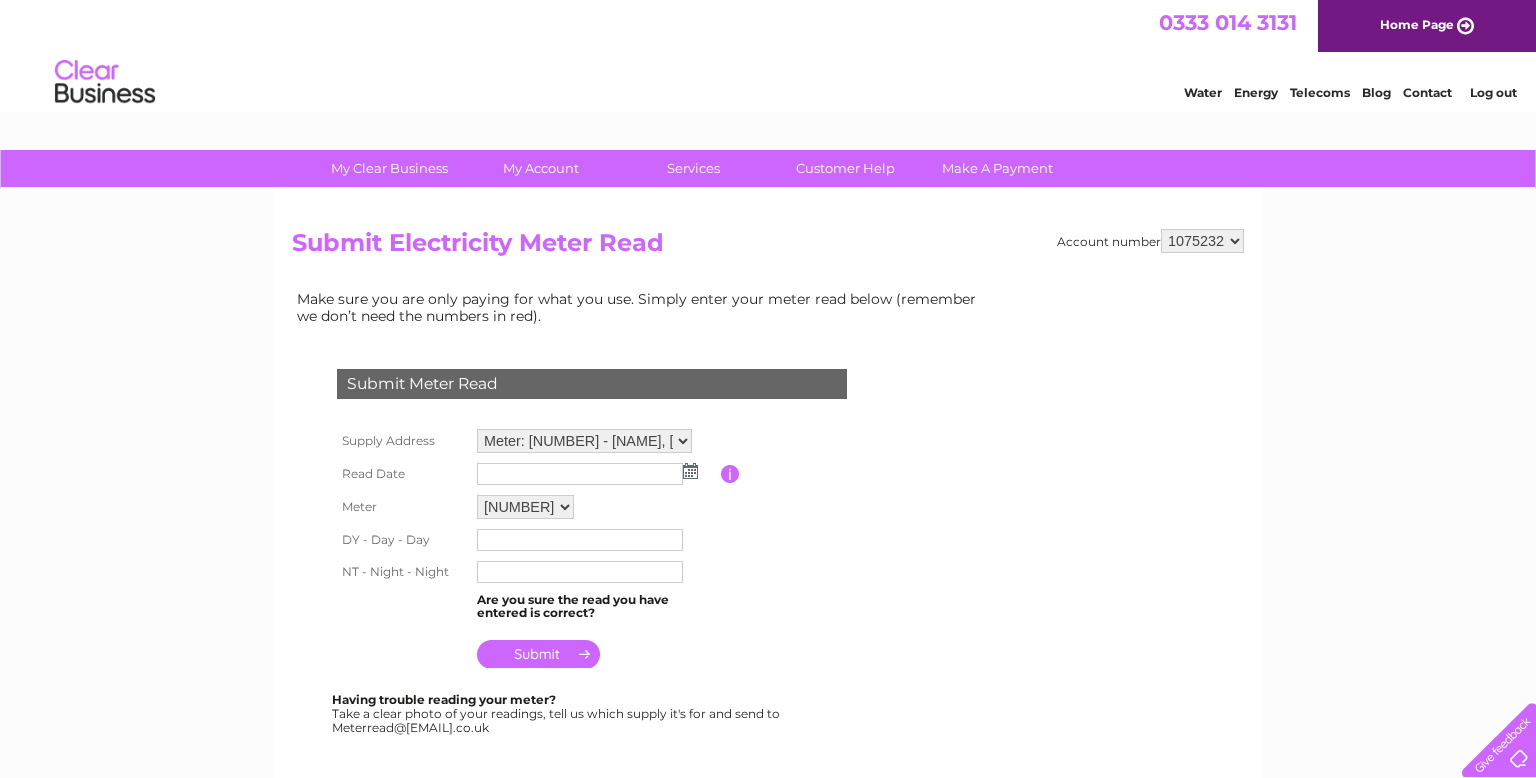 scroll, scrollTop: 0, scrollLeft: 0, axis: both 